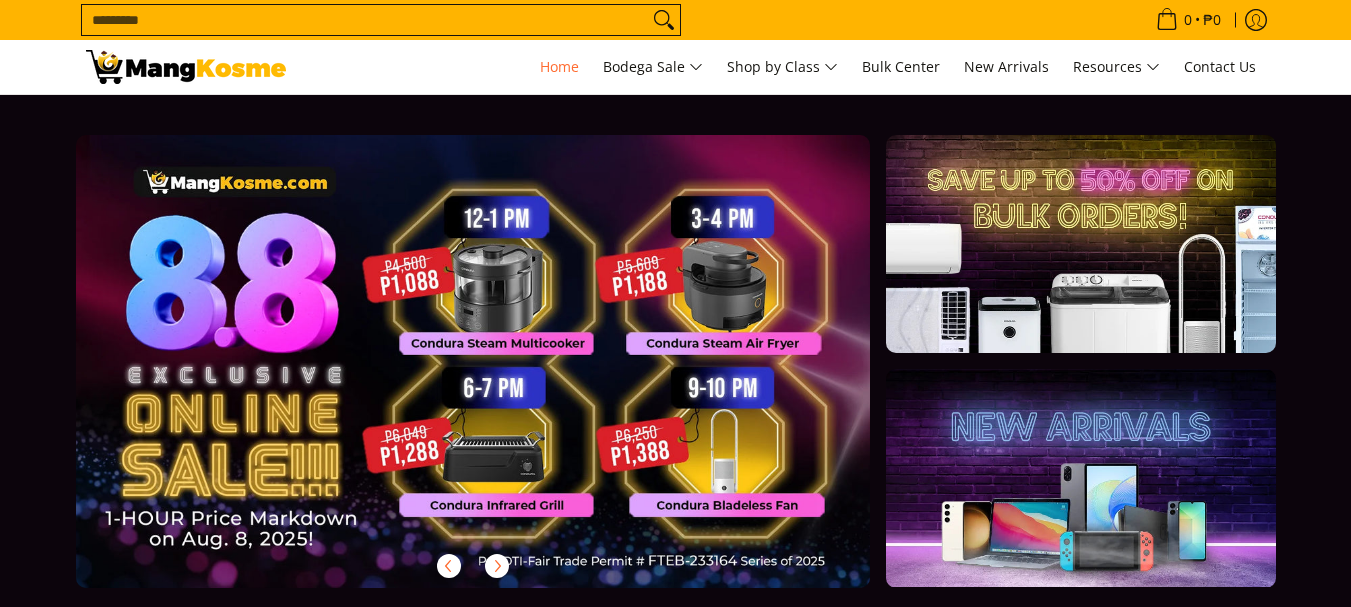 scroll, scrollTop: 0, scrollLeft: 0, axis: both 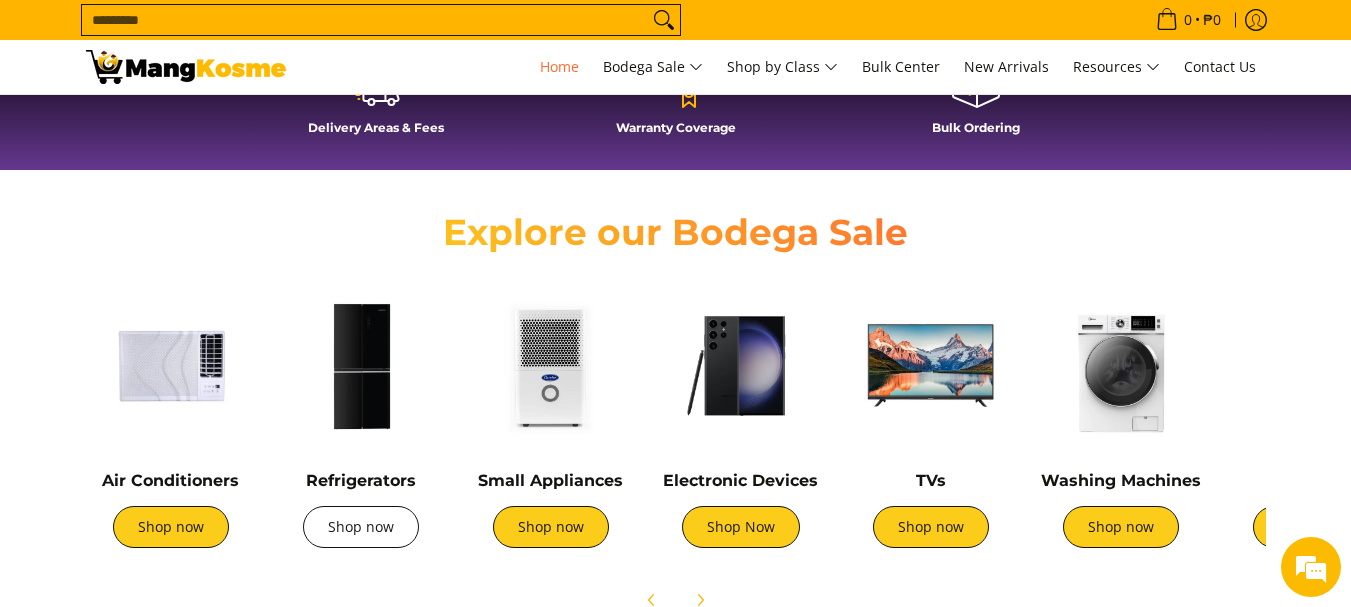 click on "Shop now" at bounding box center (361, 527) 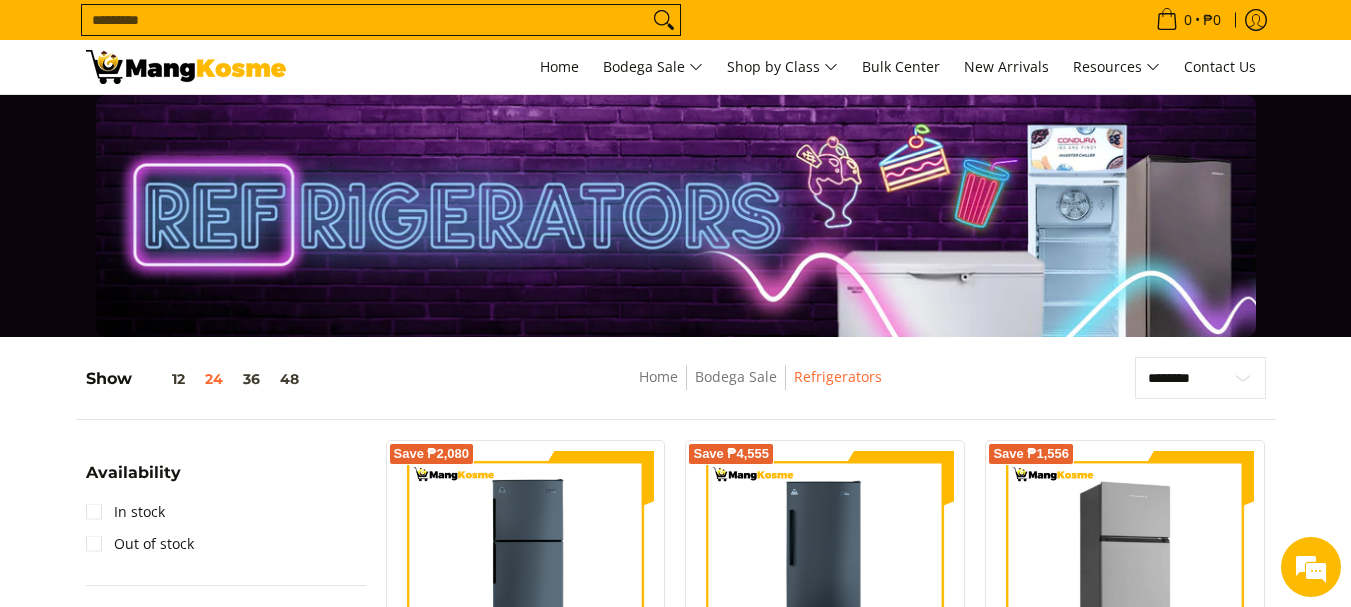 scroll, scrollTop: 300, scrollLeft: 0, axis: vertical 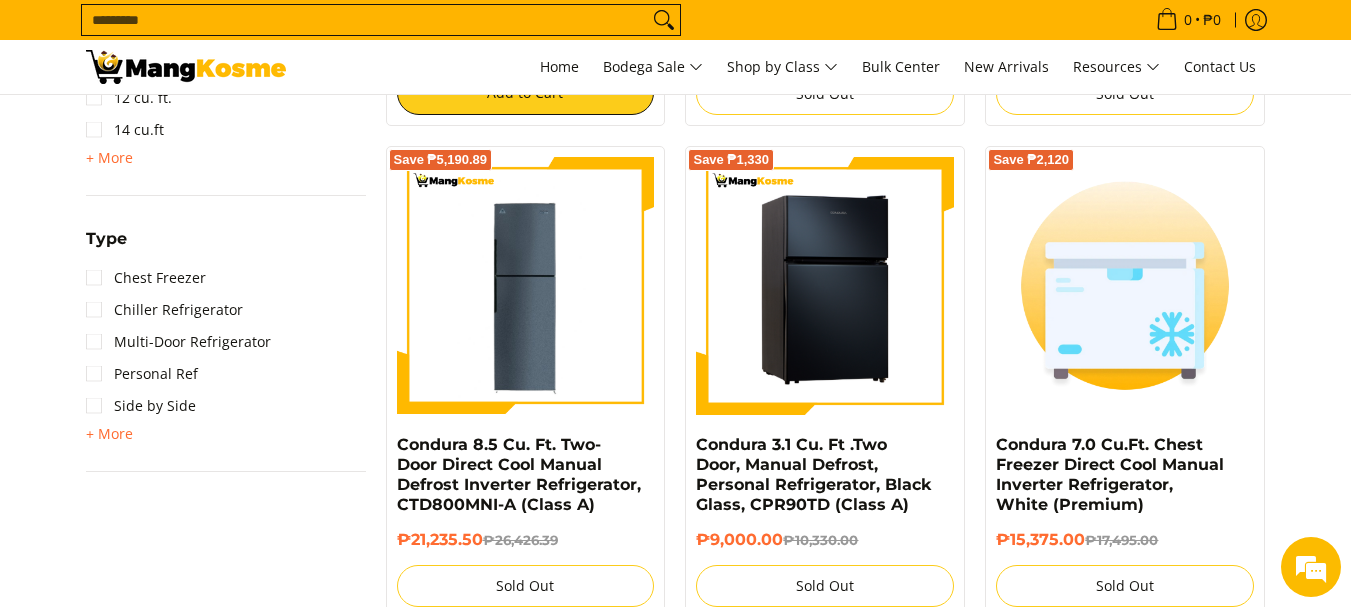 click at bounding box center (825, 286) 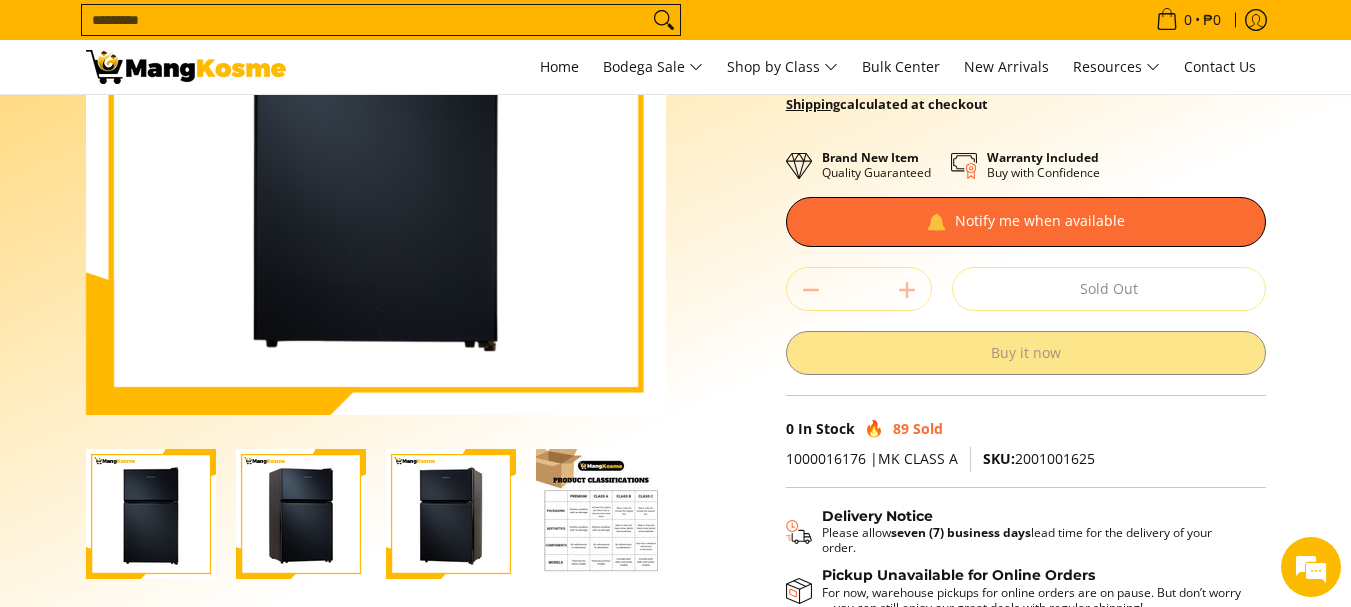 scroll, scrollTop: 0, scrollLeft: 0, axis: both 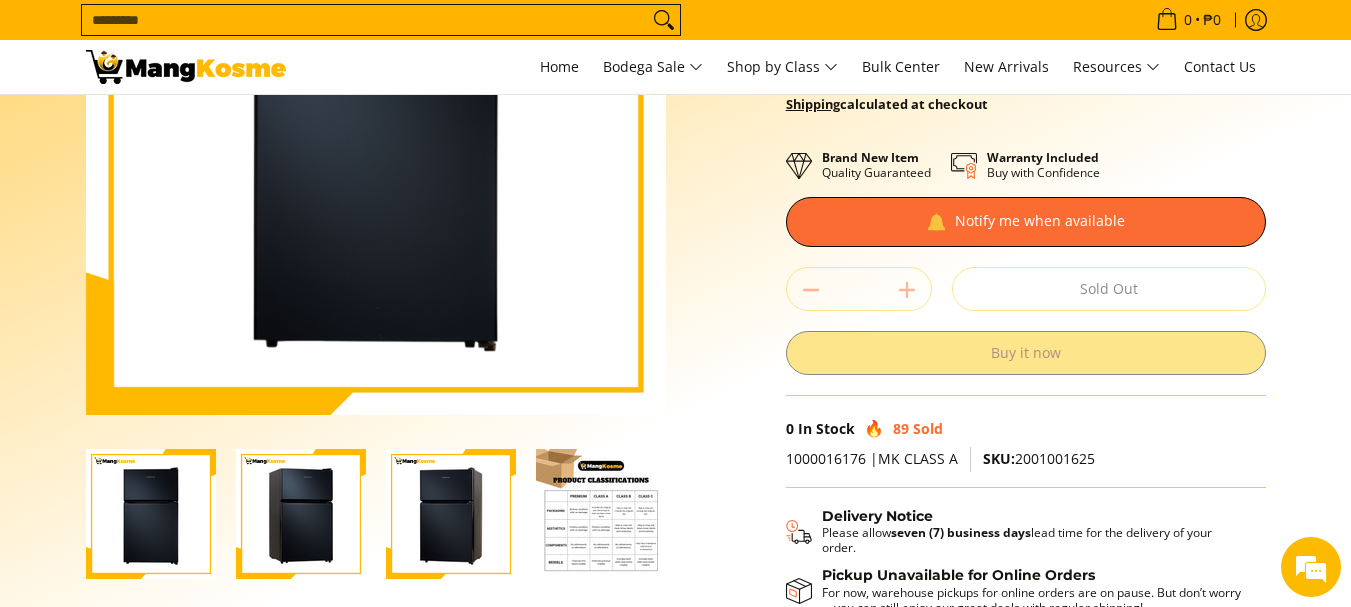 click at bounding box center [601, 514] 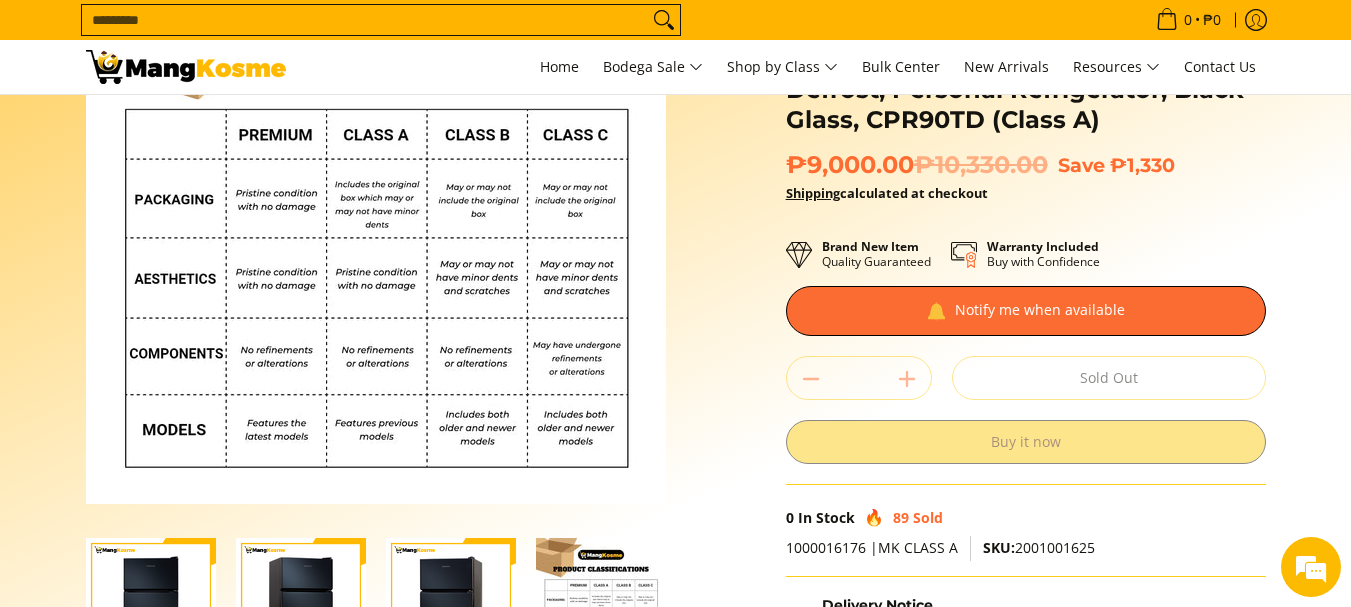 scroll, scrollTop: 100, scrollLeft: 0, axis: vertical 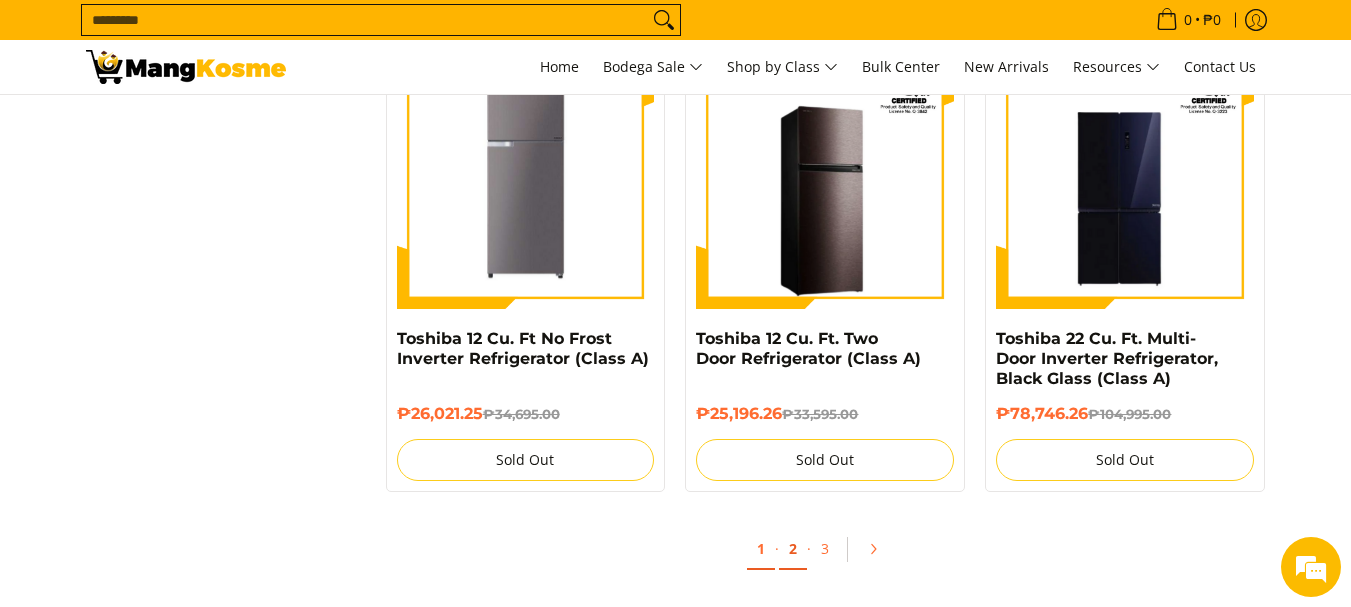 click on "2" at bounding box center (793, 549) 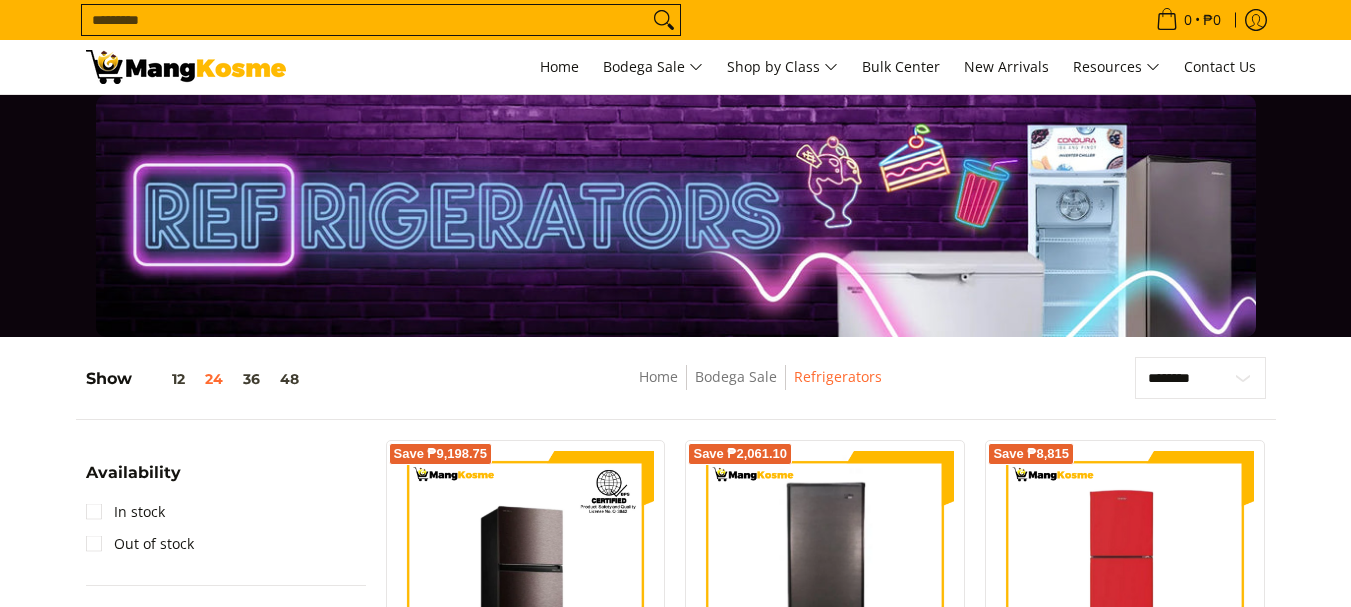 scroll, scrollTop: 300, scrollLeft: 0, axis: vertical 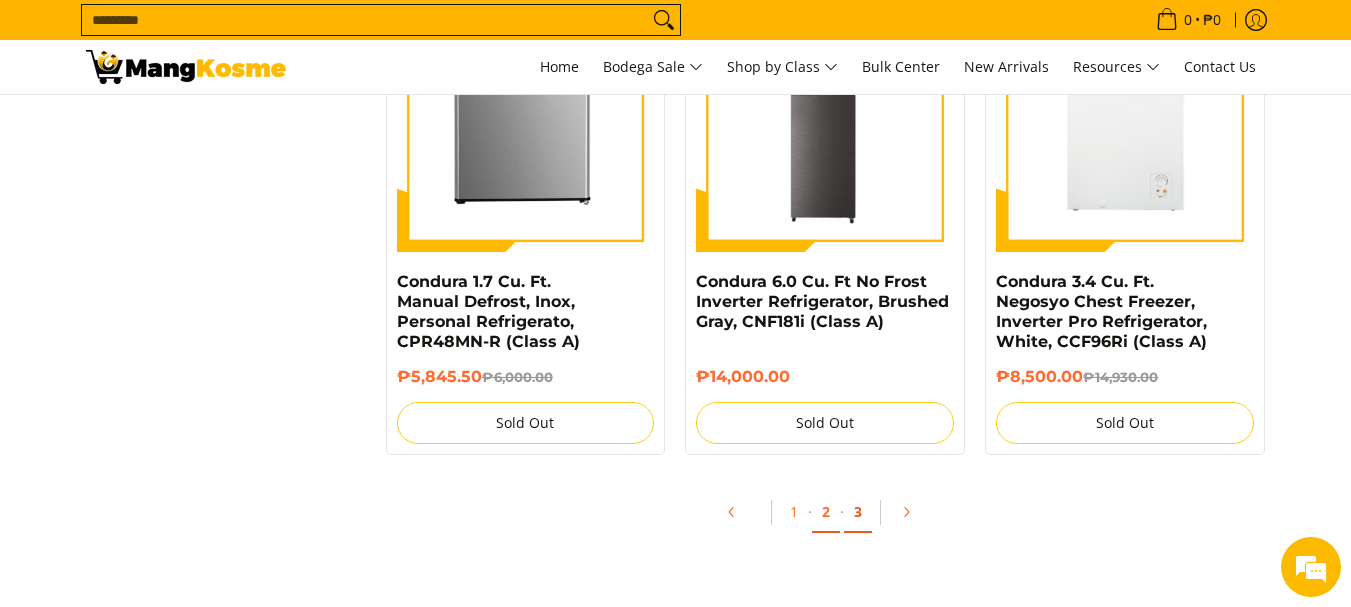 click on "3" at bounding box center [858, 512] 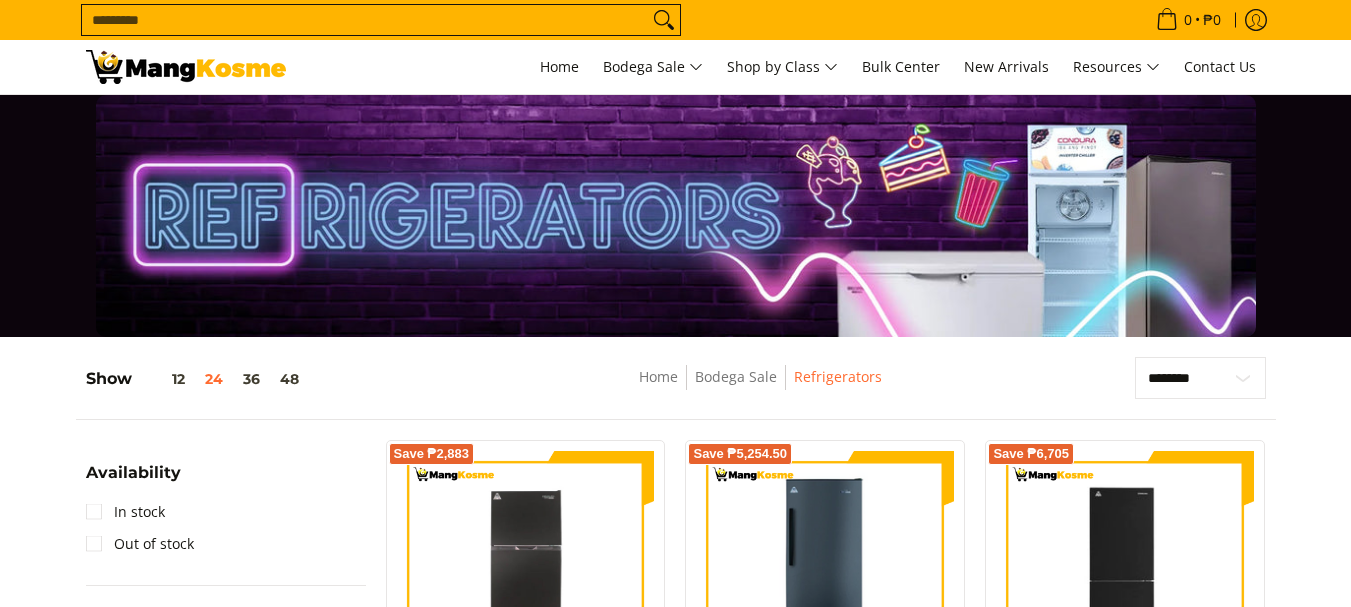 scroll, scrollTop: 289, scrollLeft: 0, axis: vertical 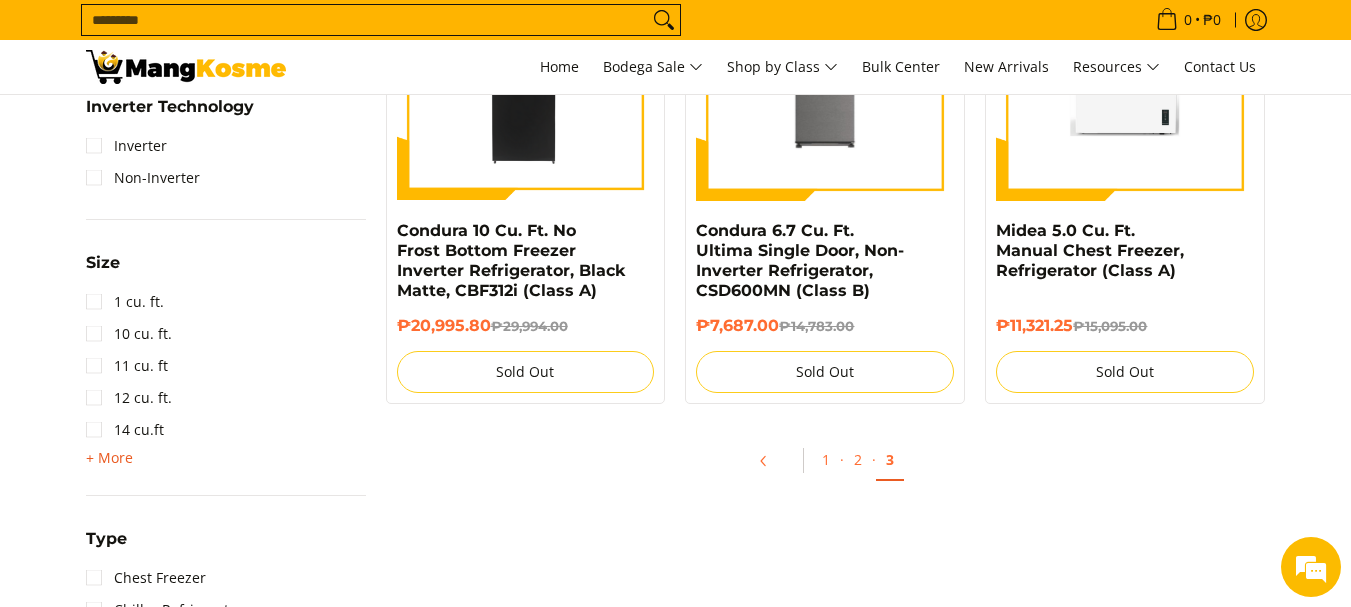 click on "+ More" at bounding box center [109, 458] 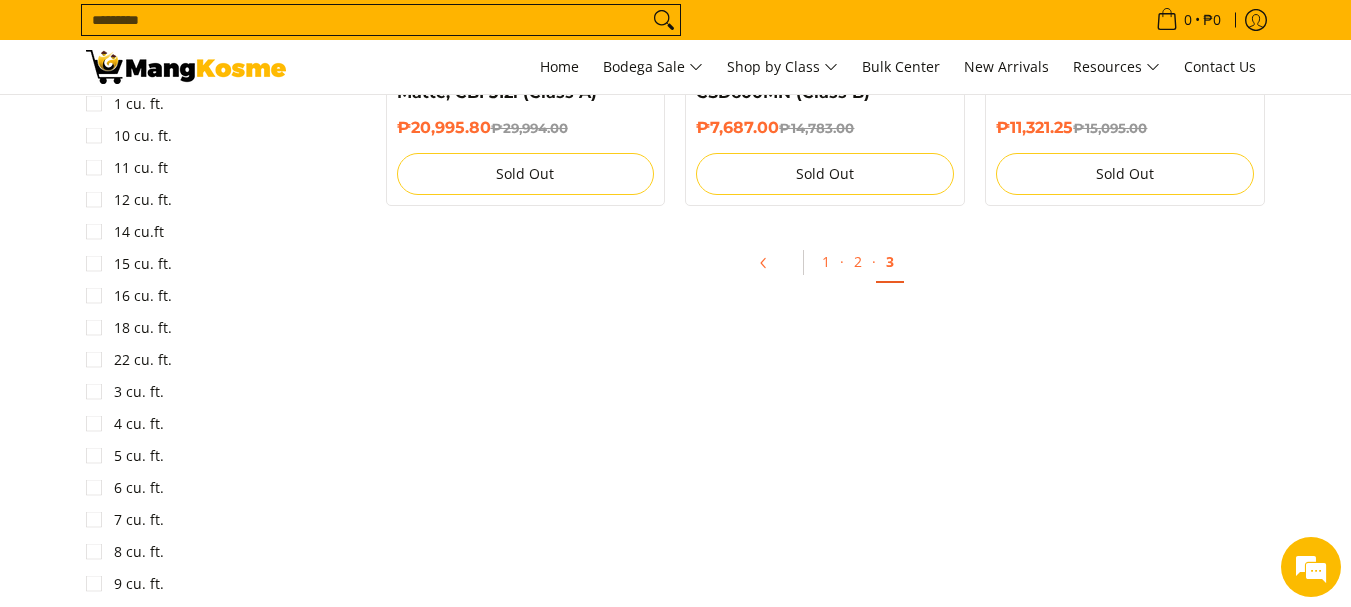 scroll, scrollTop: 1200, scrollLeft: 0, axis: vertical 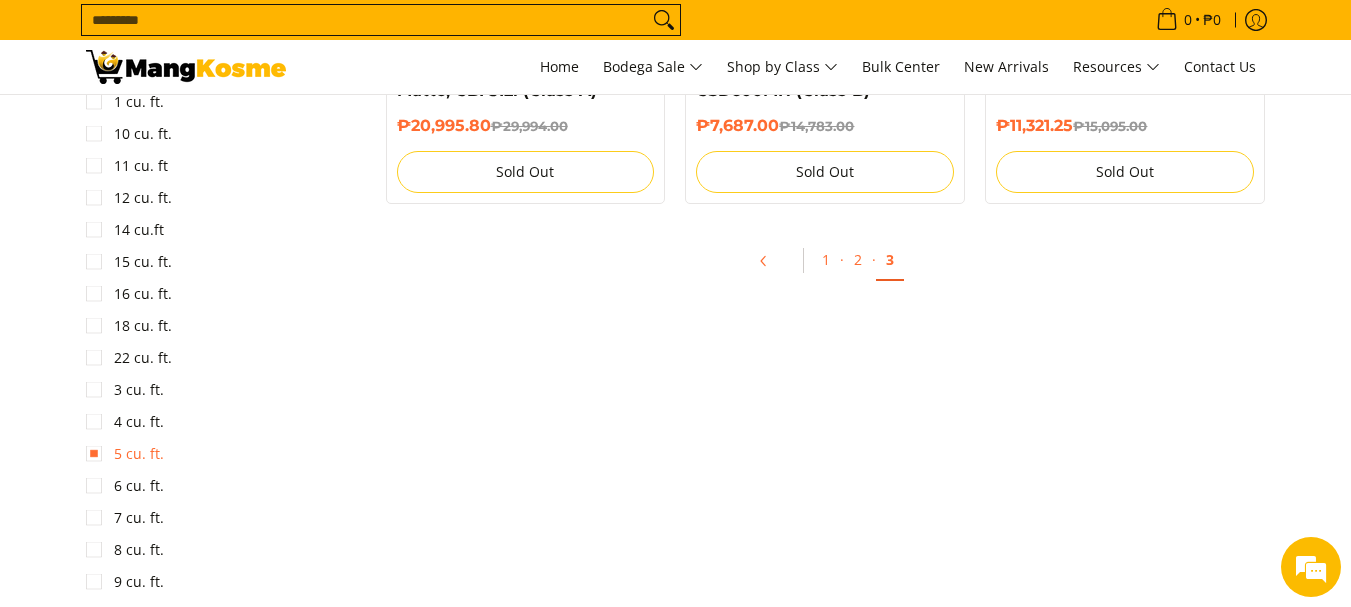 click on "5 cu. ft." at bounding box center (125, 454) 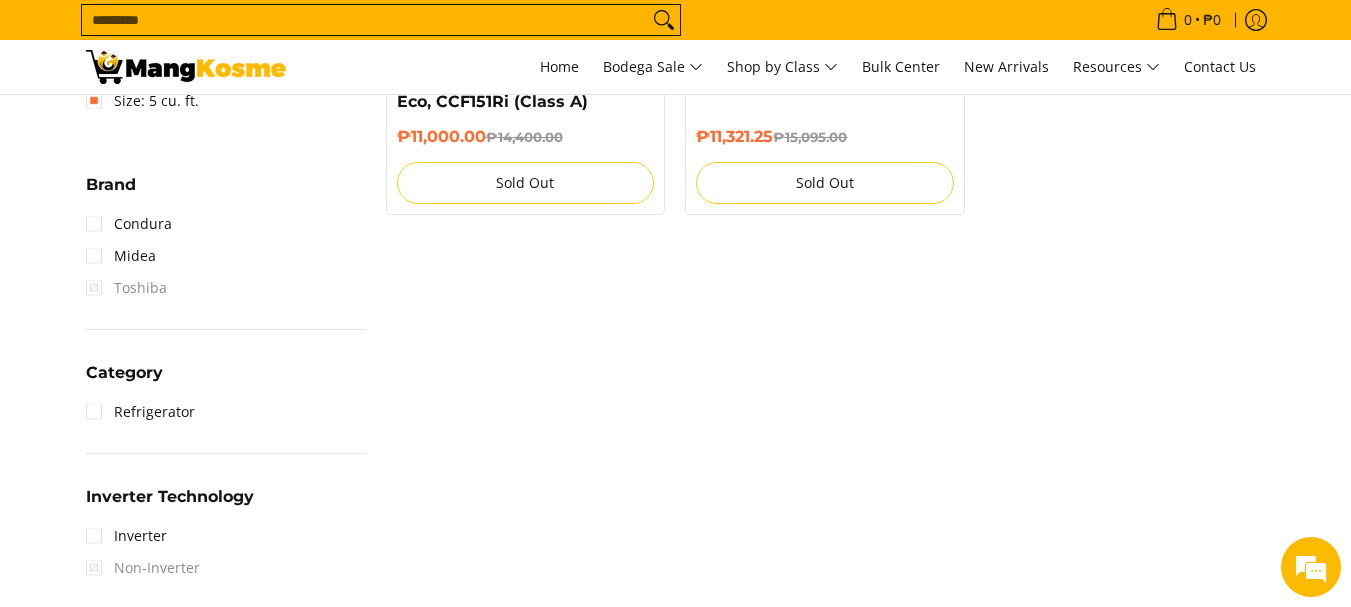 scroll, scrollTop: 662, scrollLeft: 0, axis: vertical 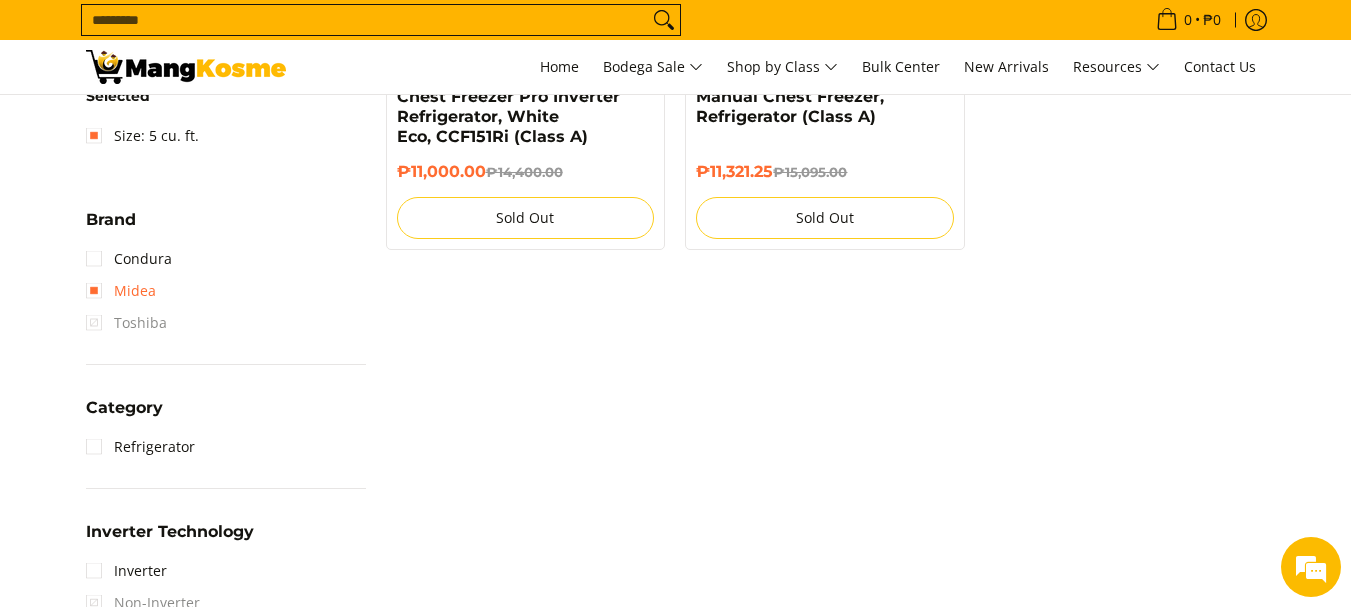 click on "Midea" at bounding box center (121, 291) 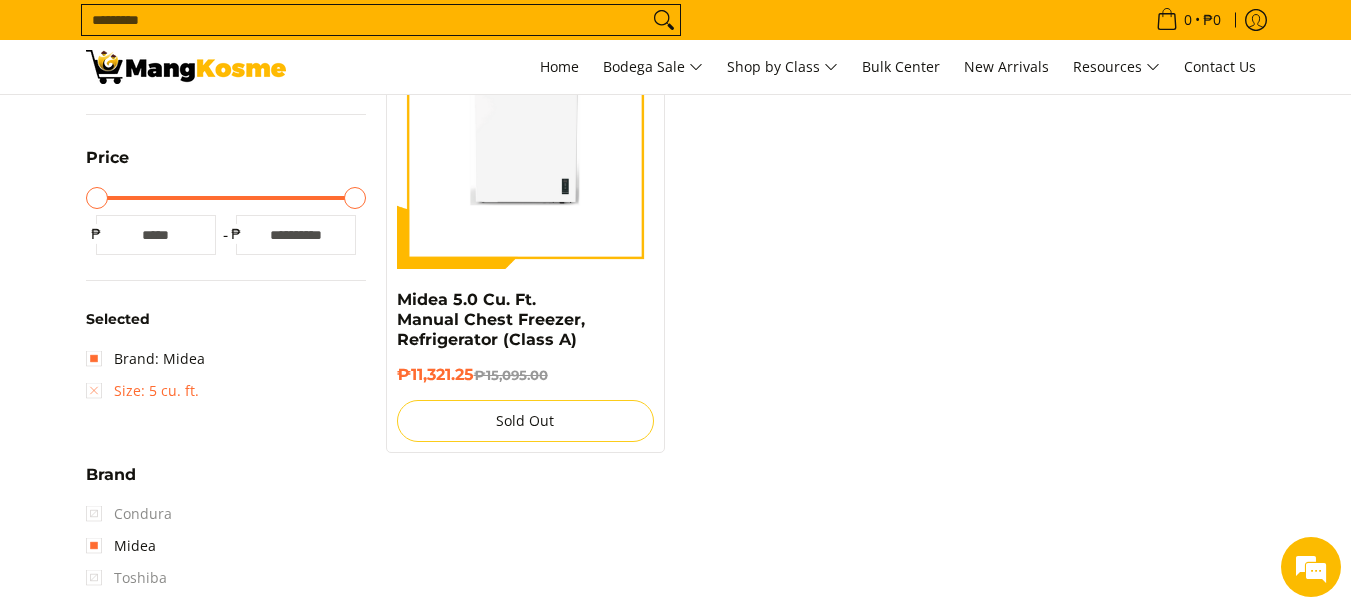 scroll, scrollTop: 562, scrollLeft: 0, axis: vertical 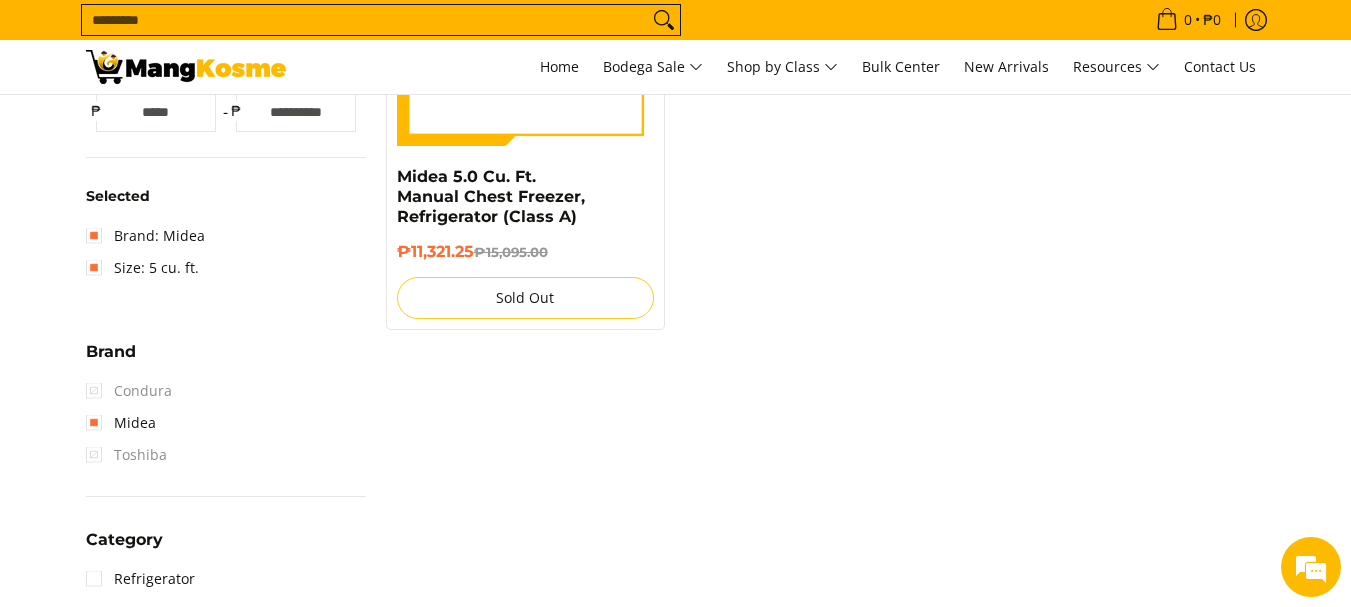 click on "Condura" at bounding box center [129, 391] 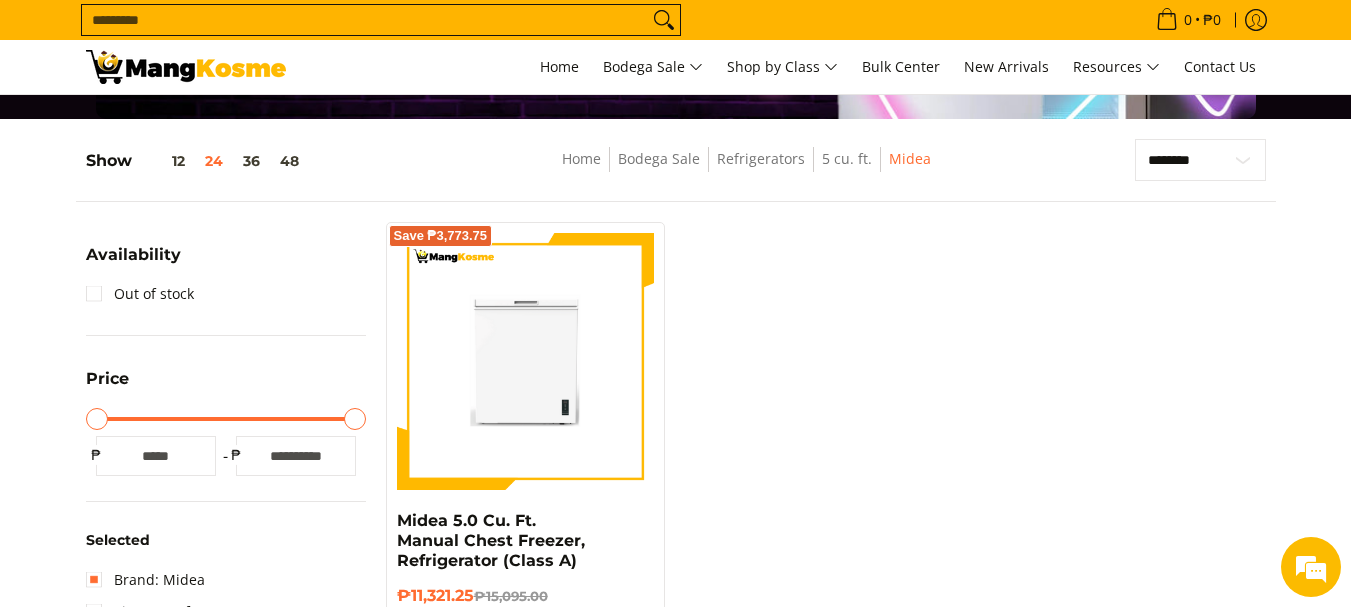 scroll, scrollTop: 0, scrollLeft: 0, axis: both 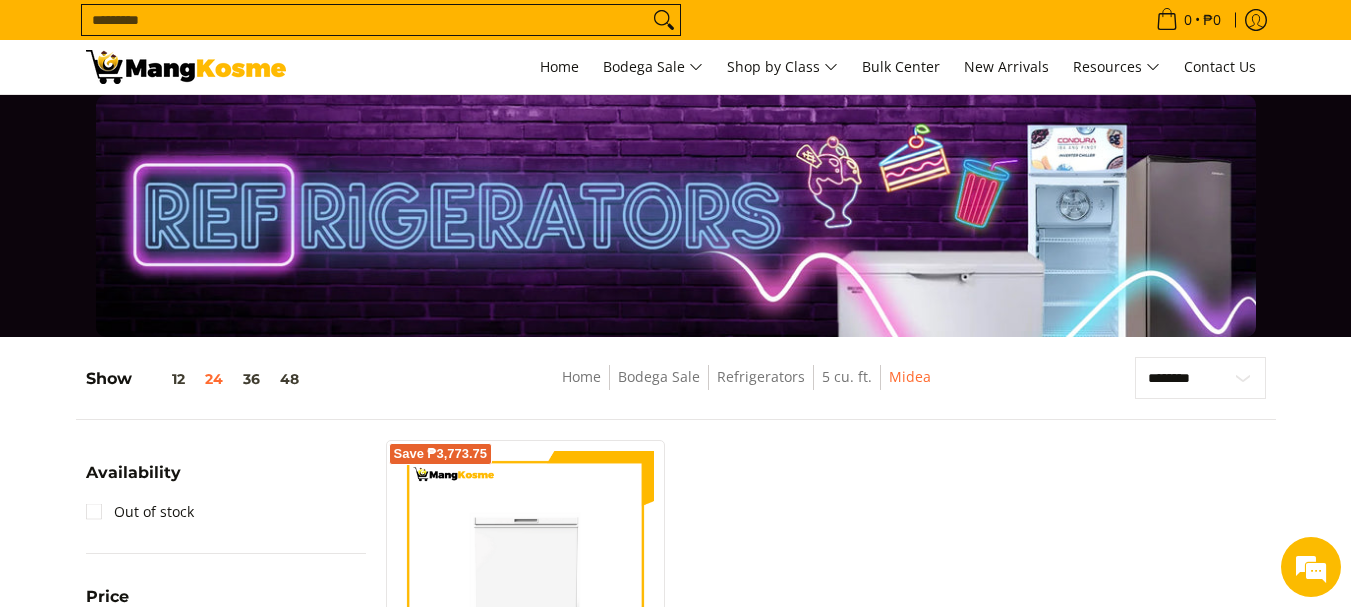 click on "Show 12 24 36 48" at bounding box center (197, 379) 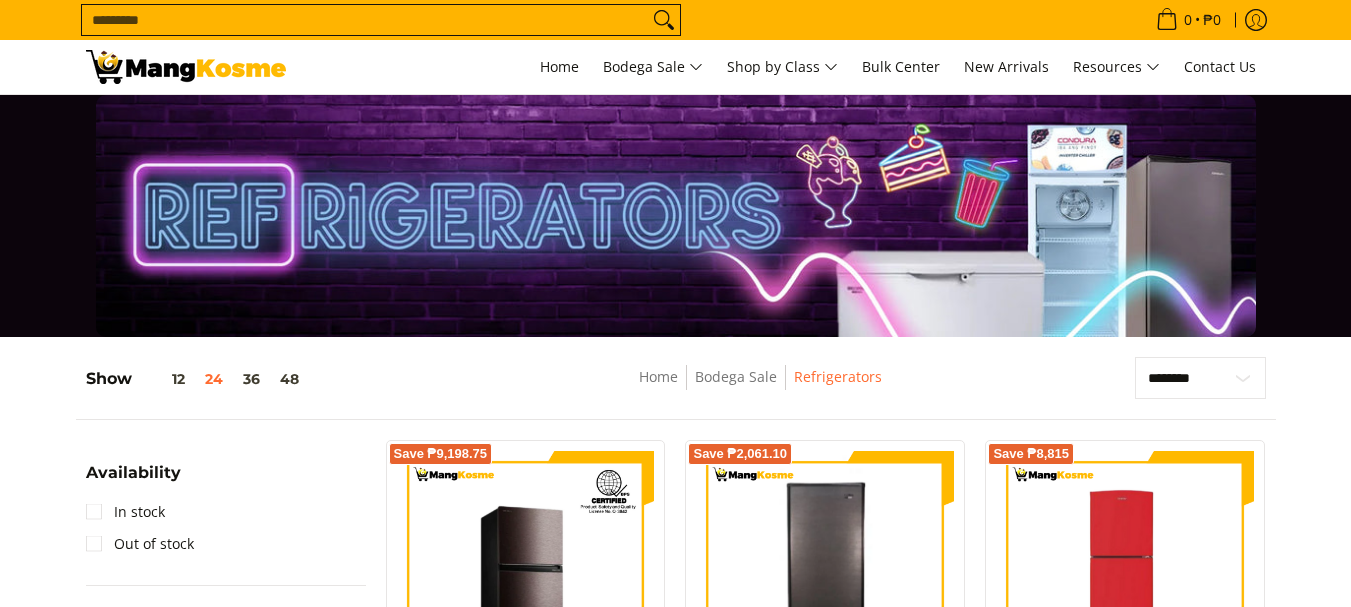 scroll, scrollTop: 3900, scrollLeft: 0, axis: vertical 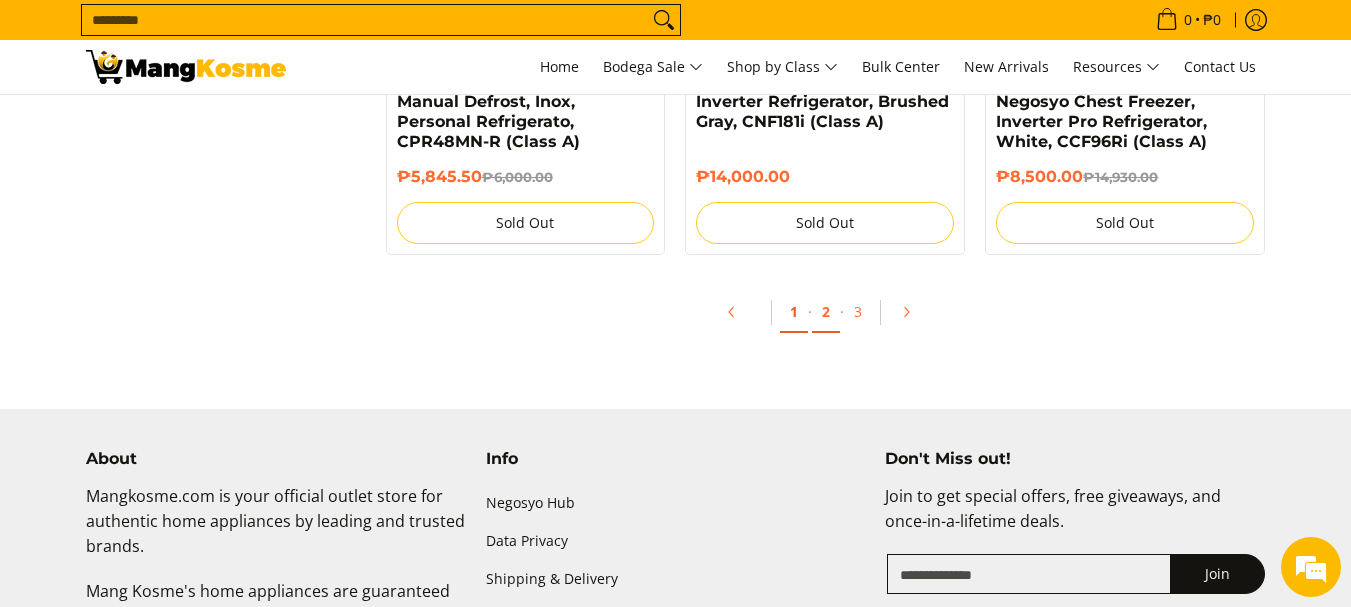 click on "1" at bounding box center [794, 312] 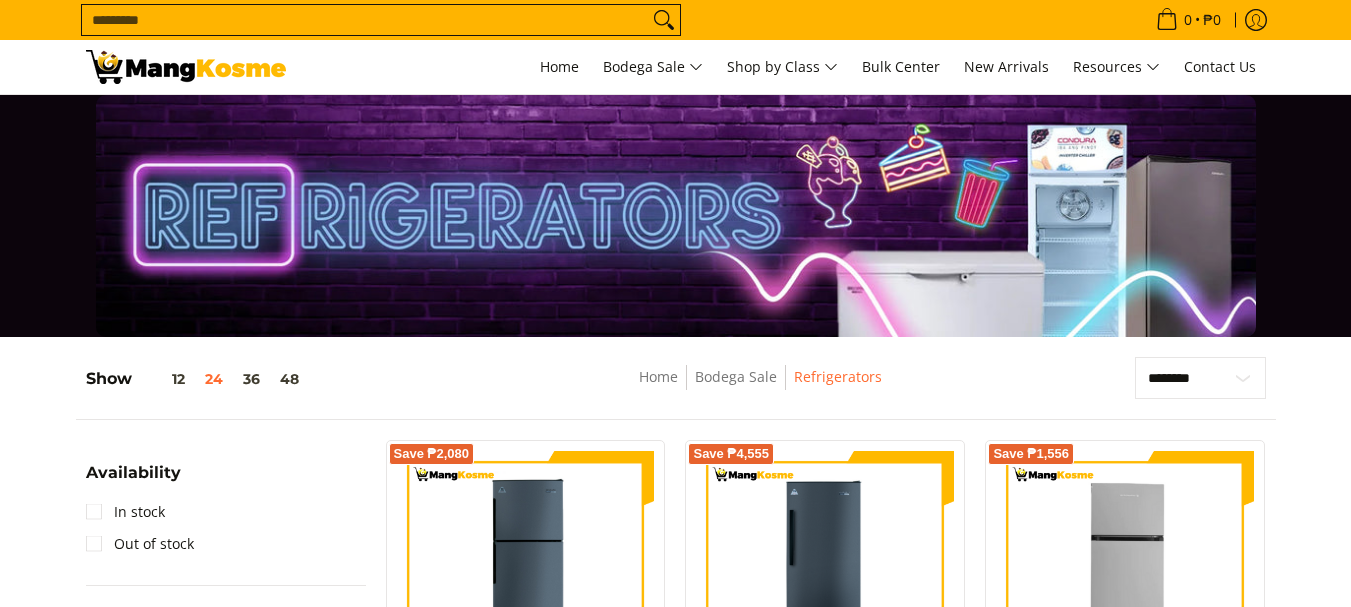scroll, scrollTop: 200, scrollLeft: 0, axis: vertical 